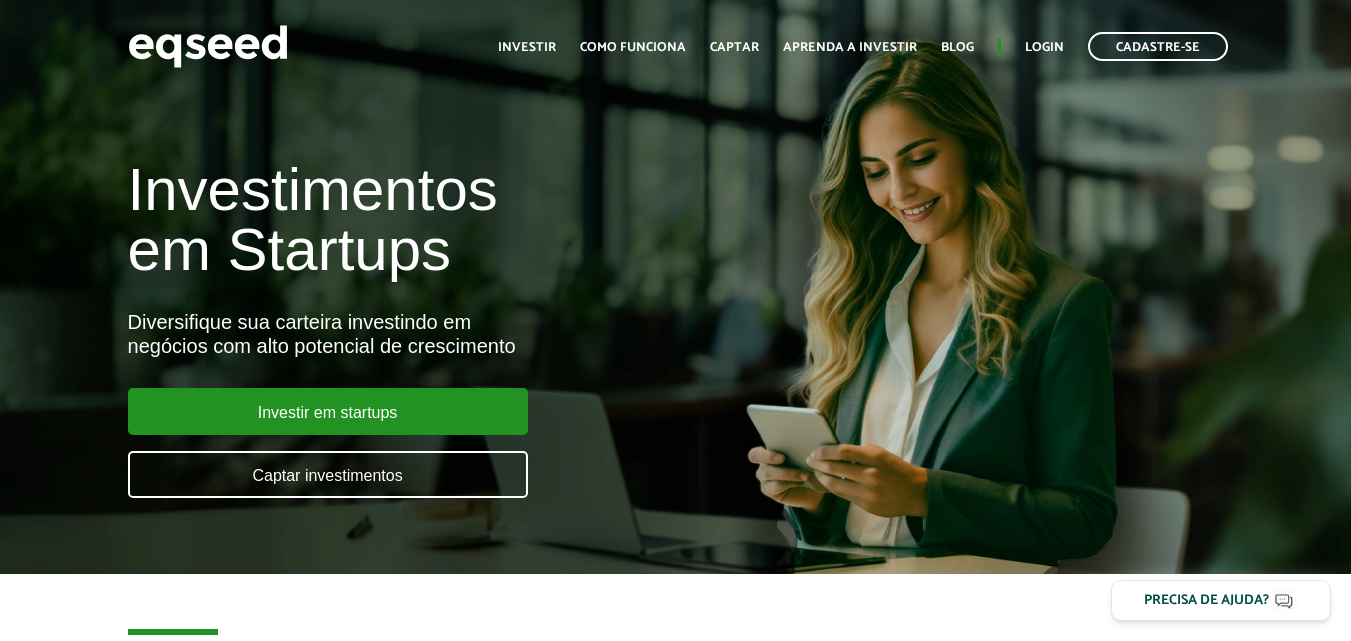 scroll, scrollTop: 0, scrollLeft: 0, axis: both 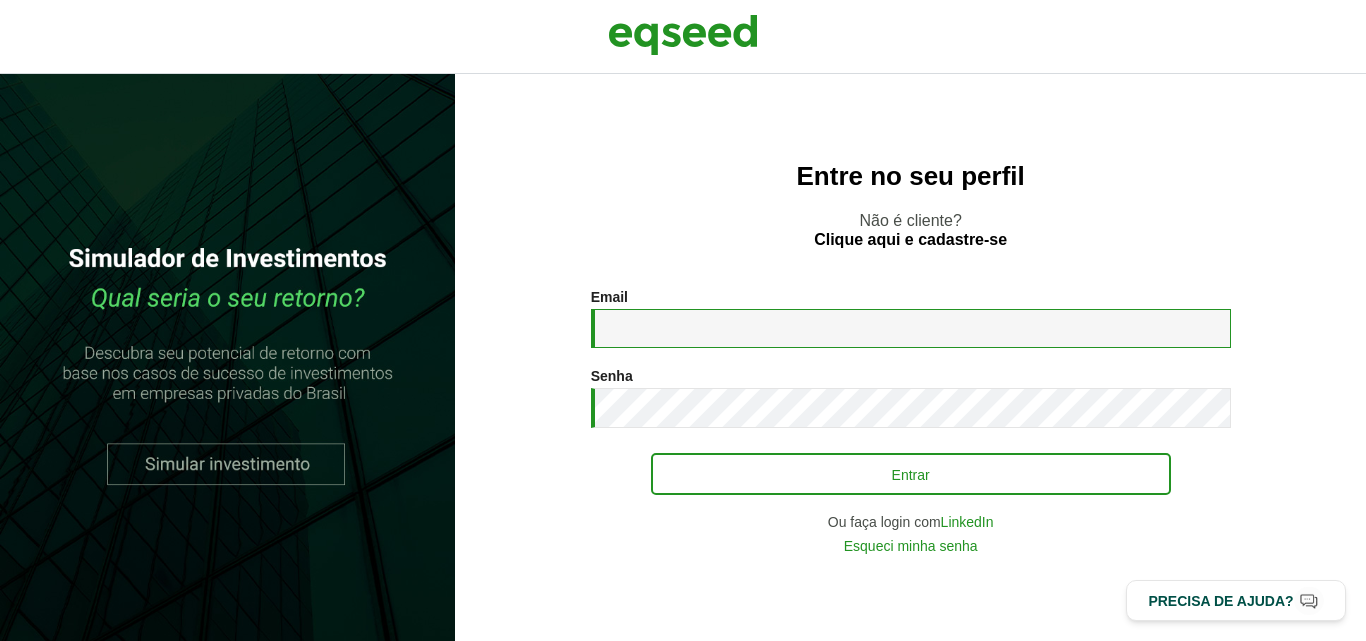 type on "**********" 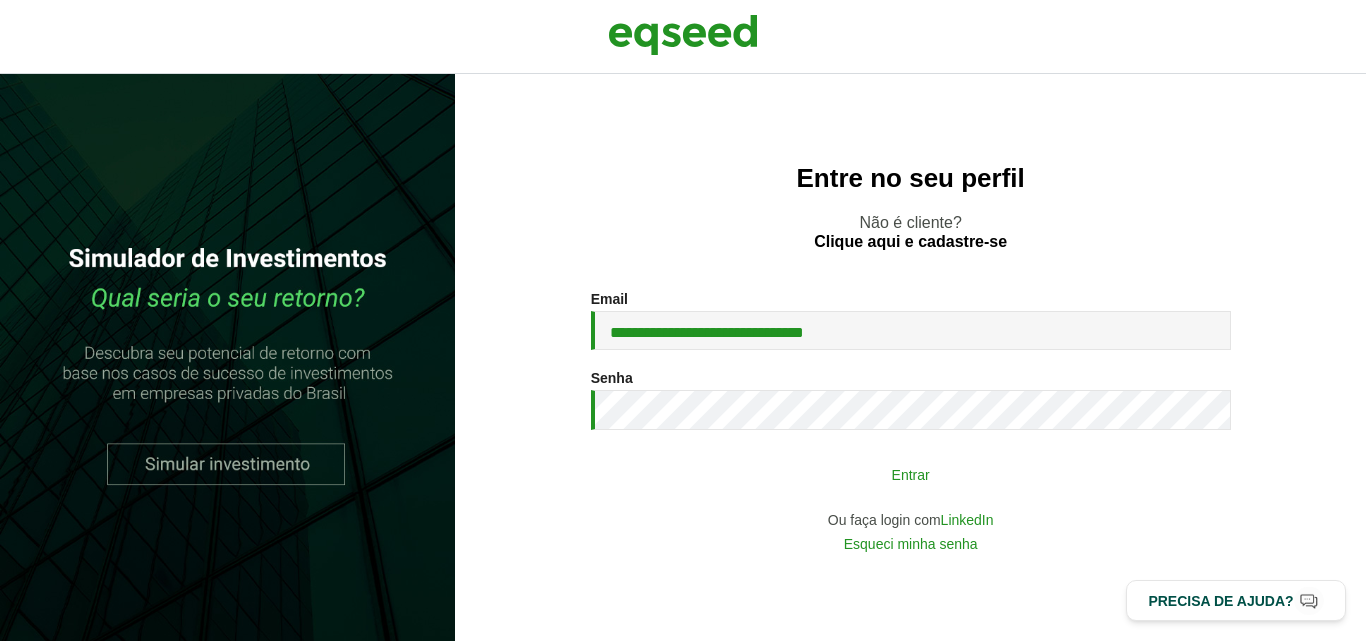click on "Entrar" at bounding box center (911, 474) 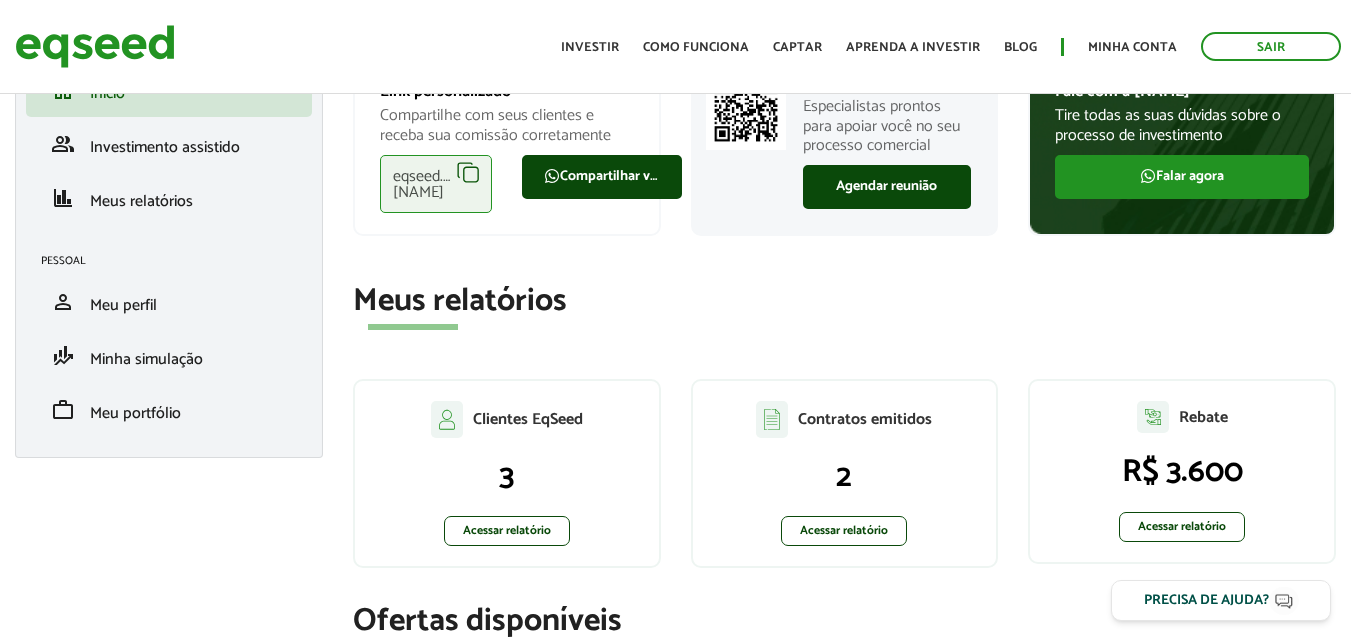 scroll, scrollTop: 200, scrollLeft: 0, axis: vertical 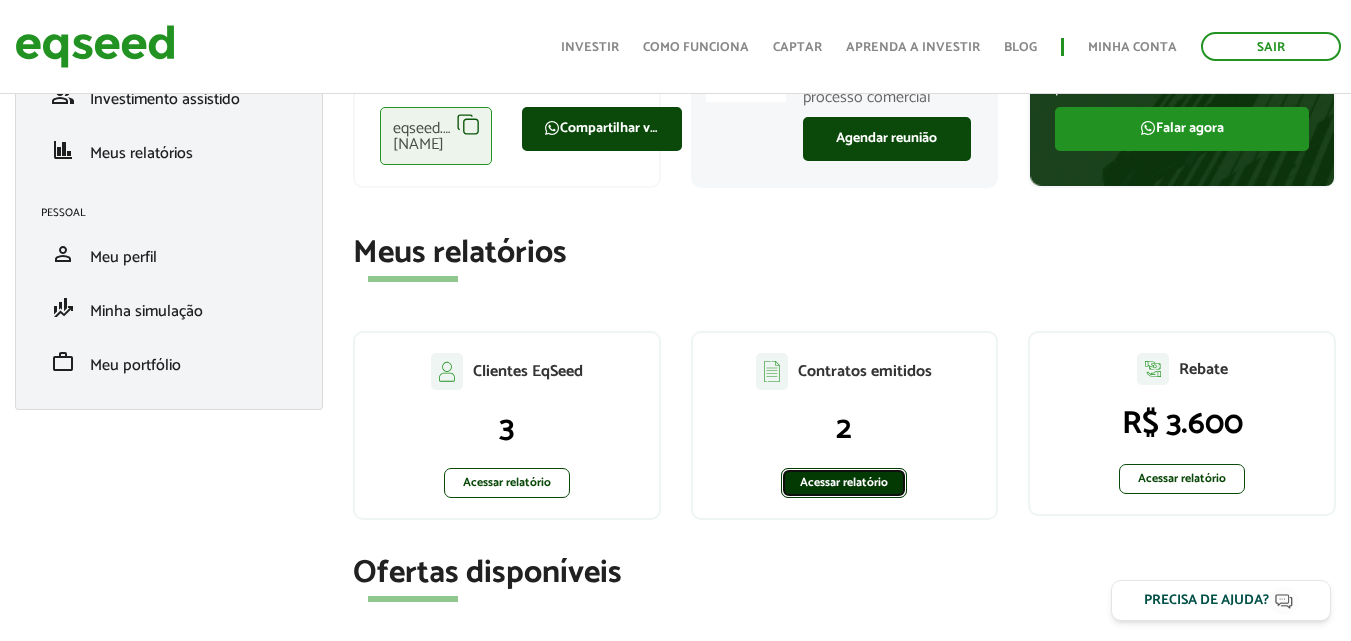 click on "Acessar relatório" at bounding box center [844, 483] 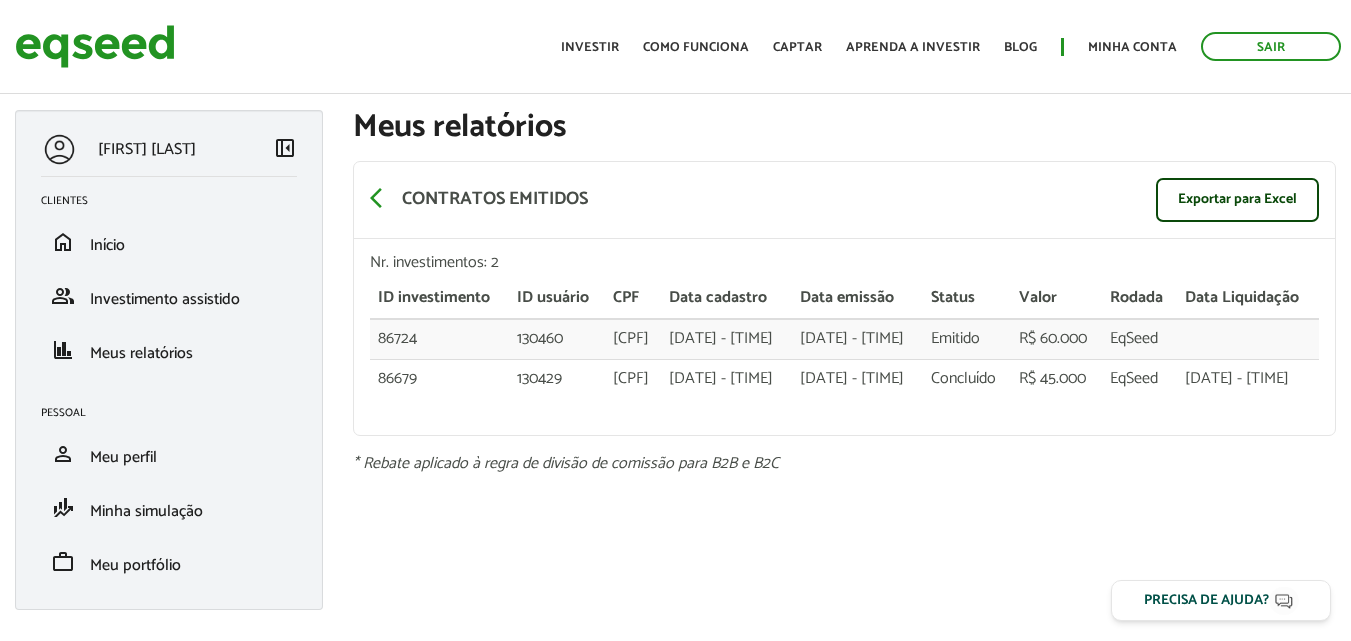 scroll, scrollTop: 0, scrollLeft: 0, axis: both 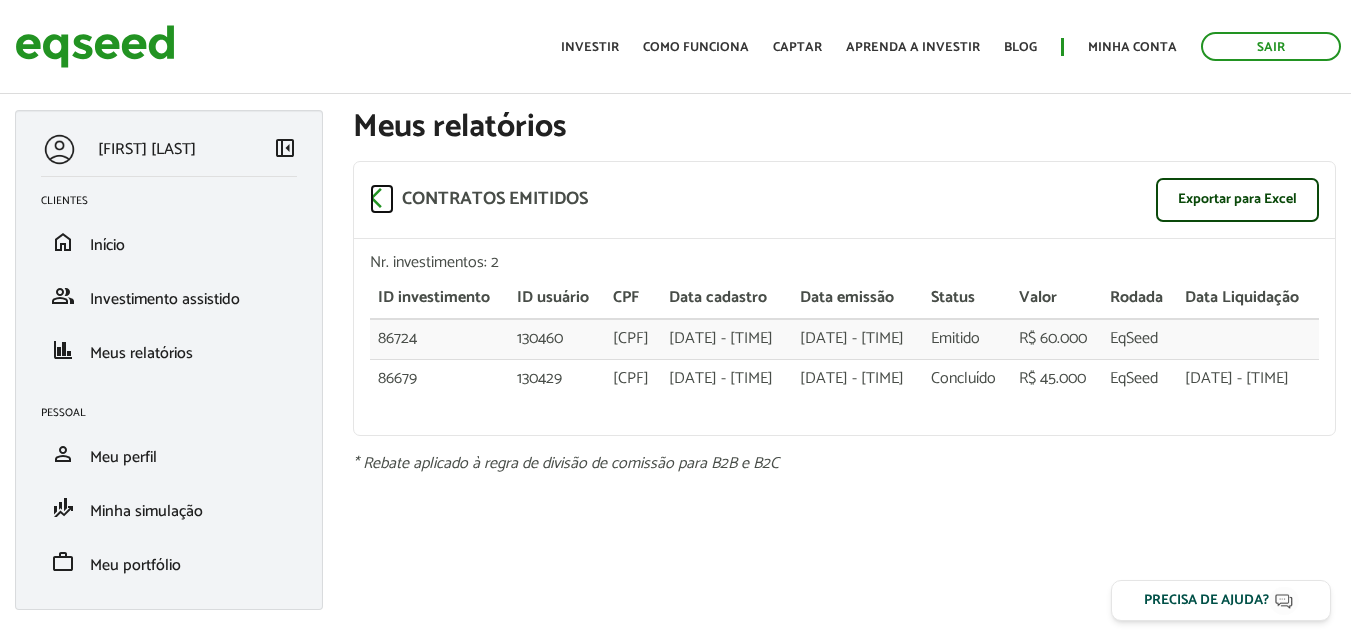 click on "arrow_back_ios" at bounding box center (382, 198) 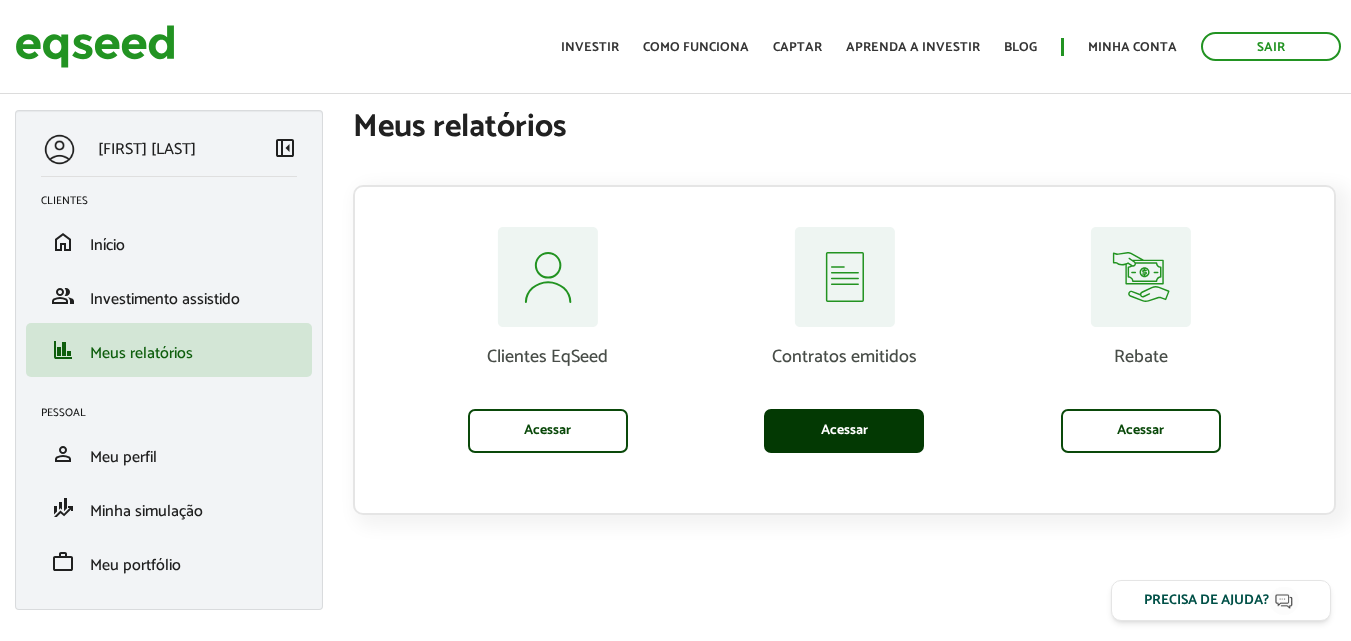 scroll, scrollTop: 0, scrollLeft: 0, axis: both 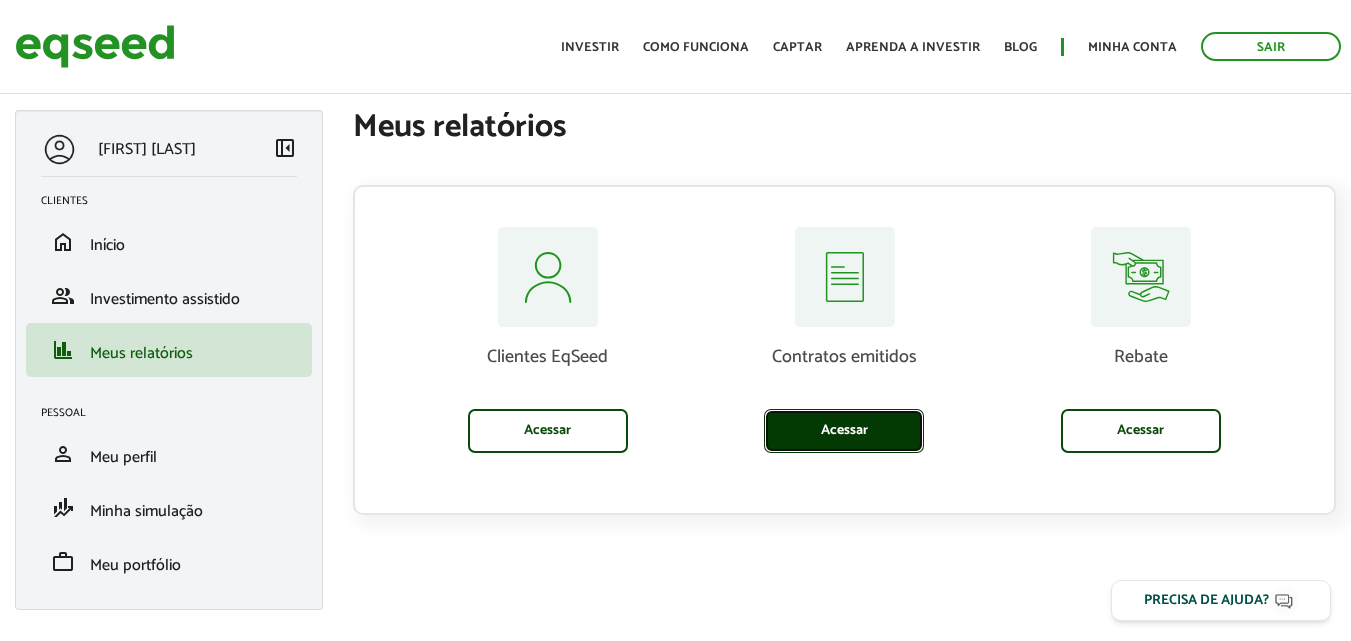 click on "Acessar" at bounding box center (844, 431) 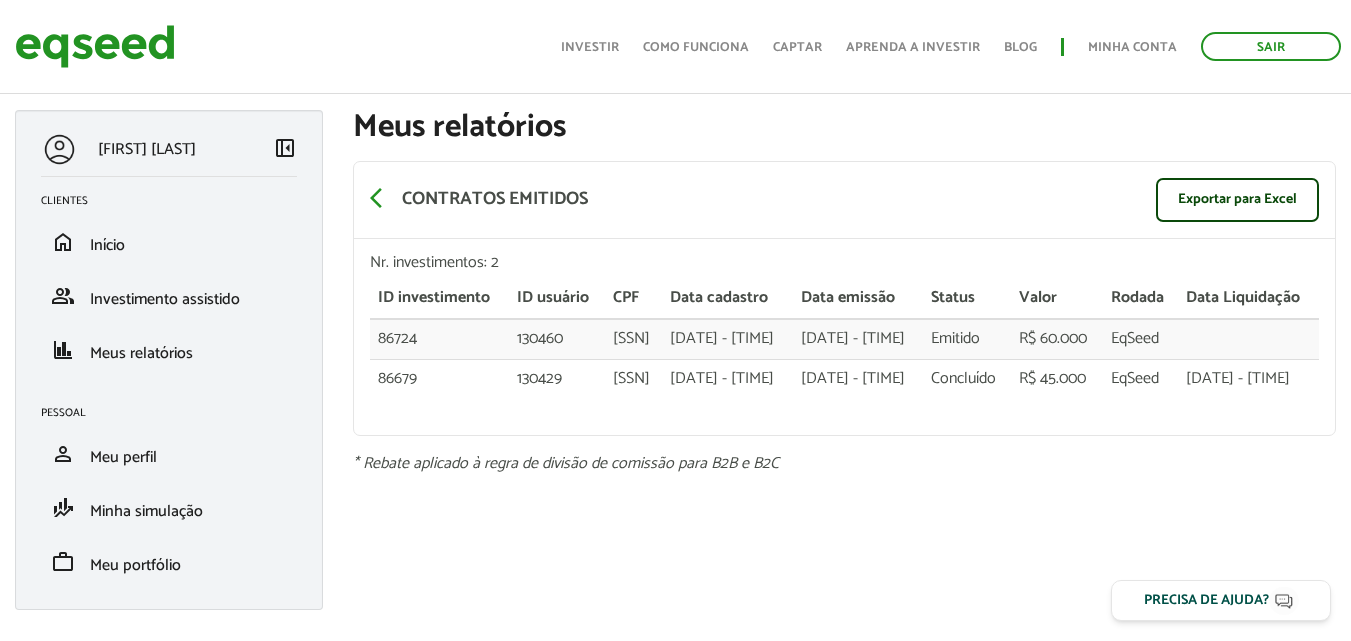 scroll, scrollTop: 29, scrollLeft: 0, axis: vertical 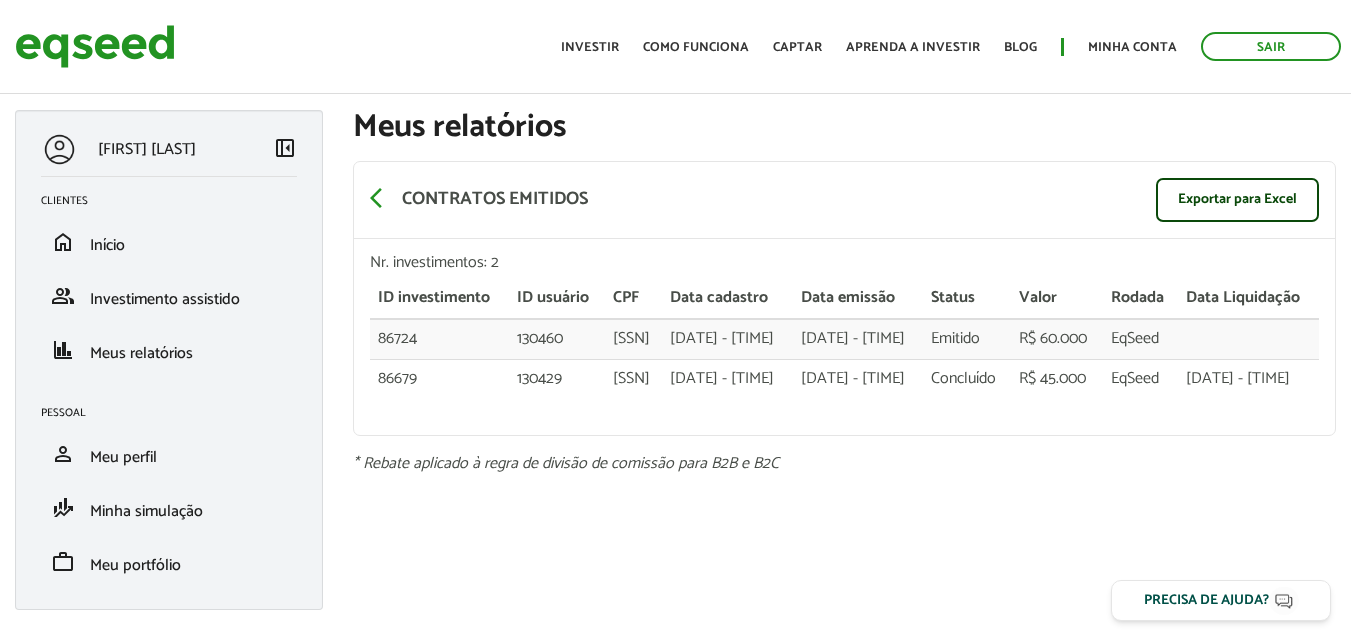 click on "Contratos emitidos" at bounding box center (495, 200) 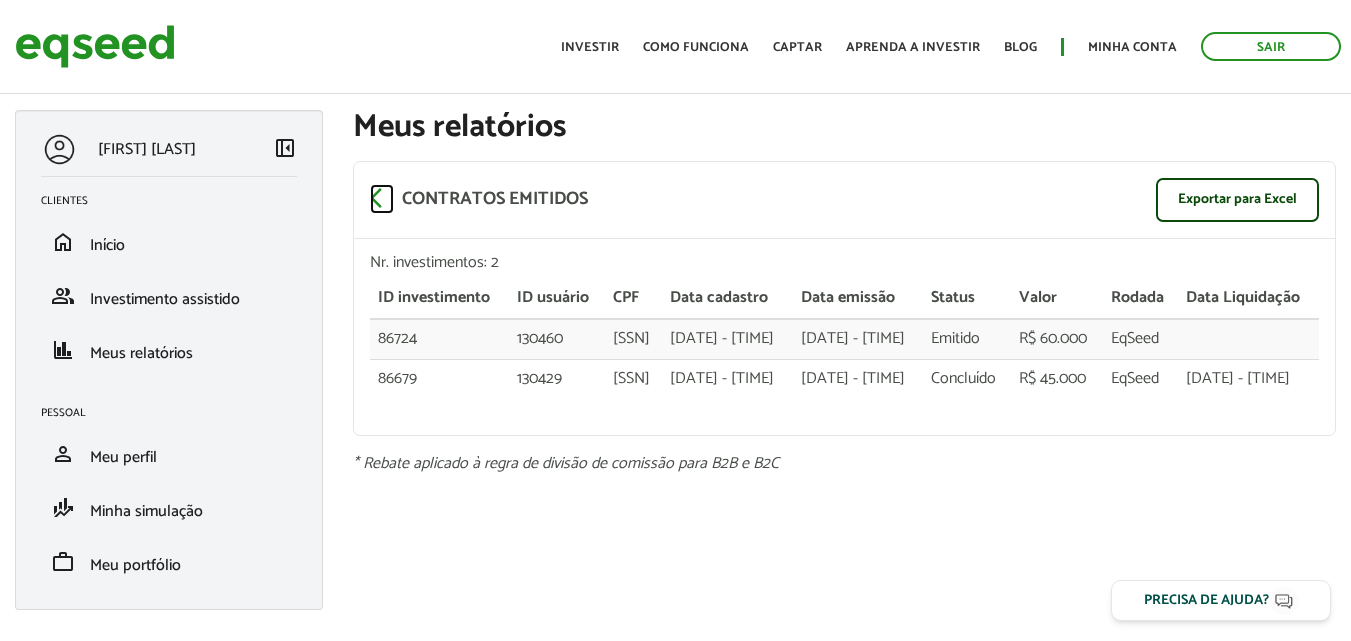 click on "arrow_back_ios" at bounding box center [382, 198] 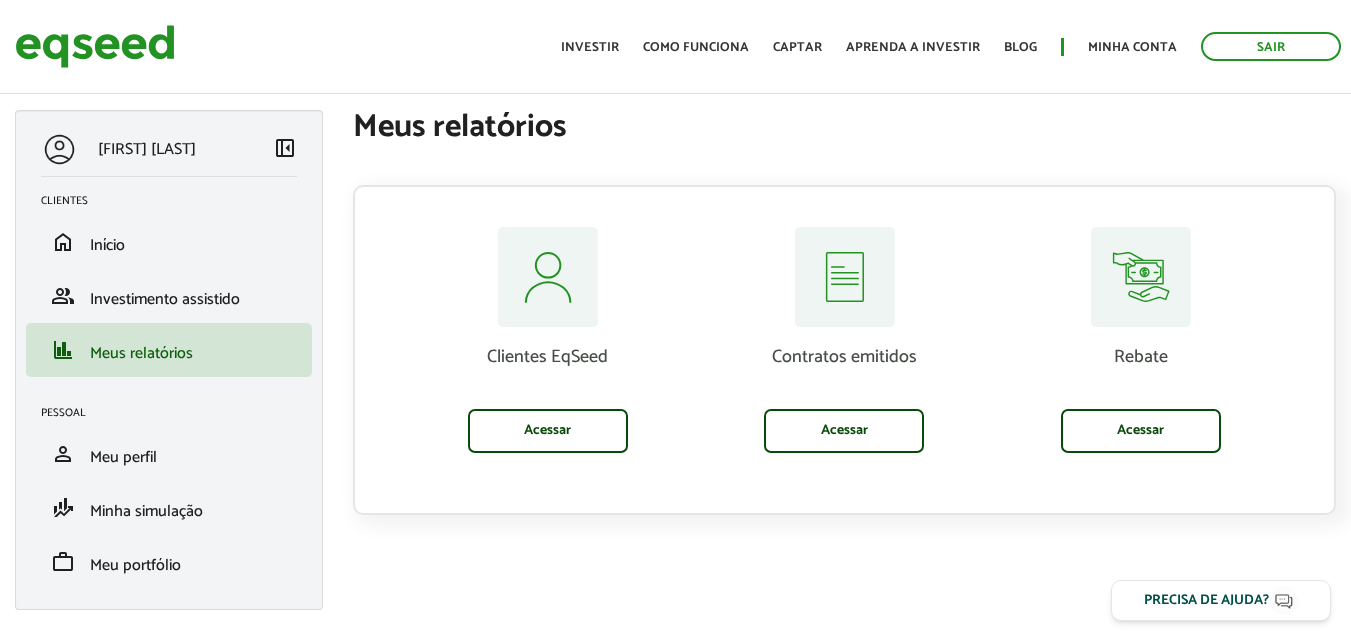 scroll, scrollTop: 0, scrollLeft: 0, axis: both 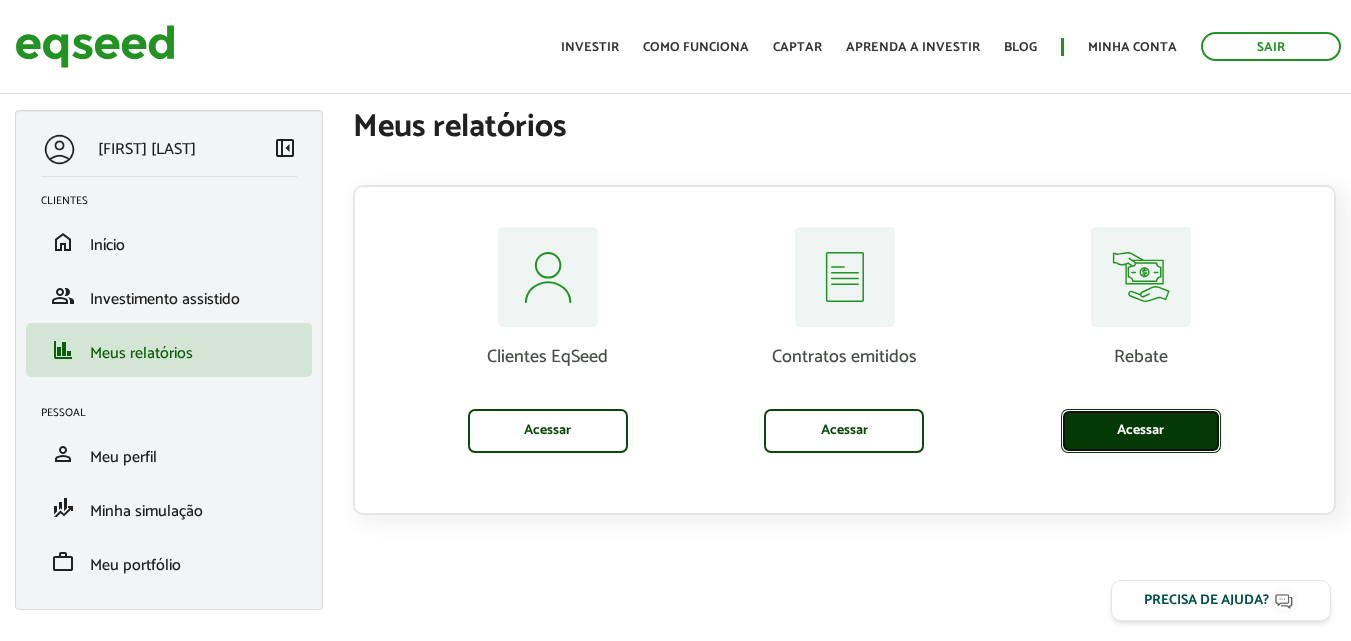 click on "Acessar" at bounding box center (1141, 431) 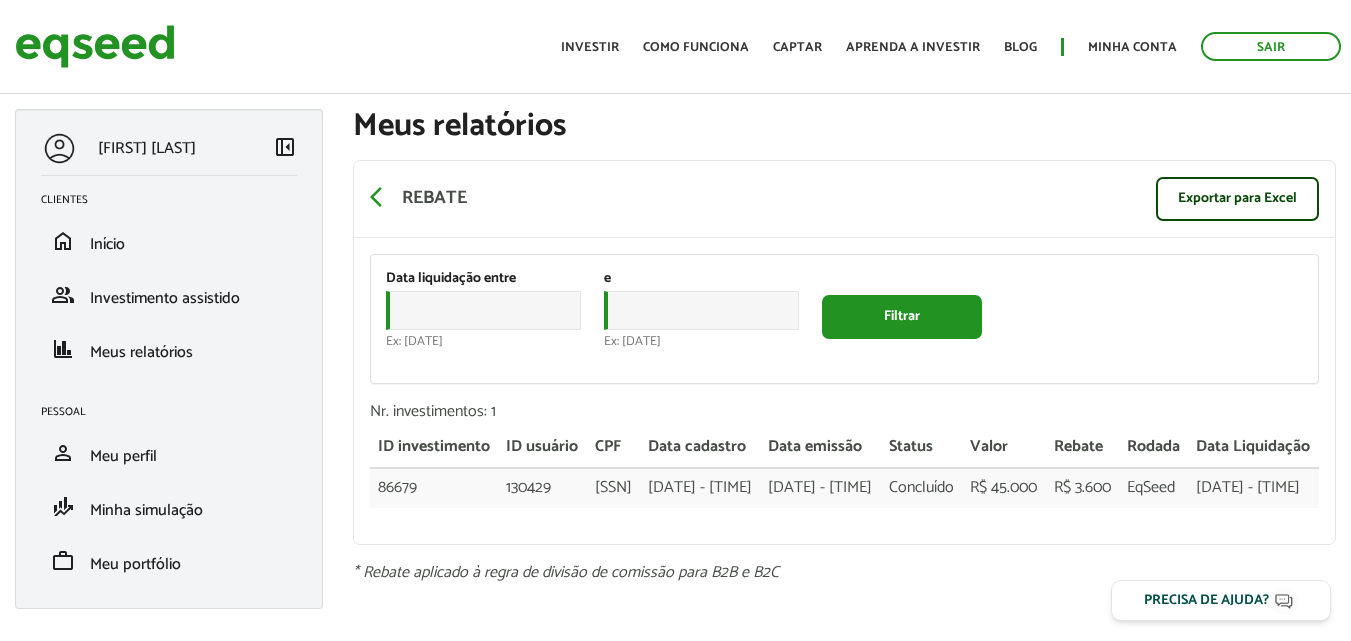 scroll, scrollTop: 0, scrollLeft: 0, axis: both 